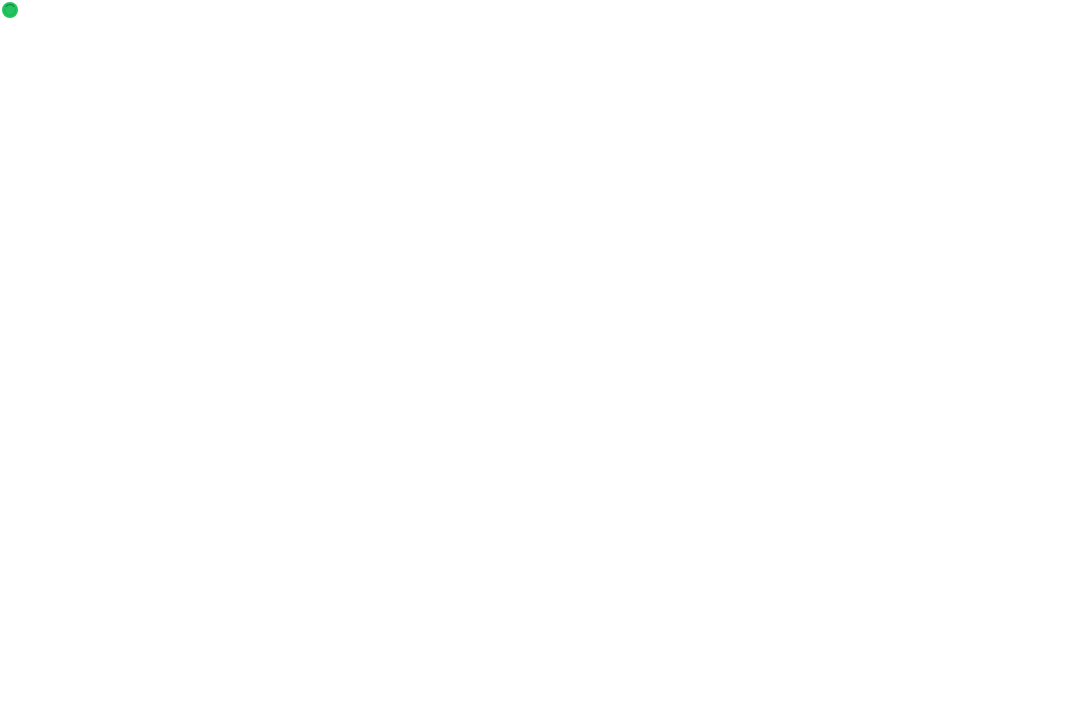 scroll, scrollTop: 0, scrollLeft: 0, axis: both 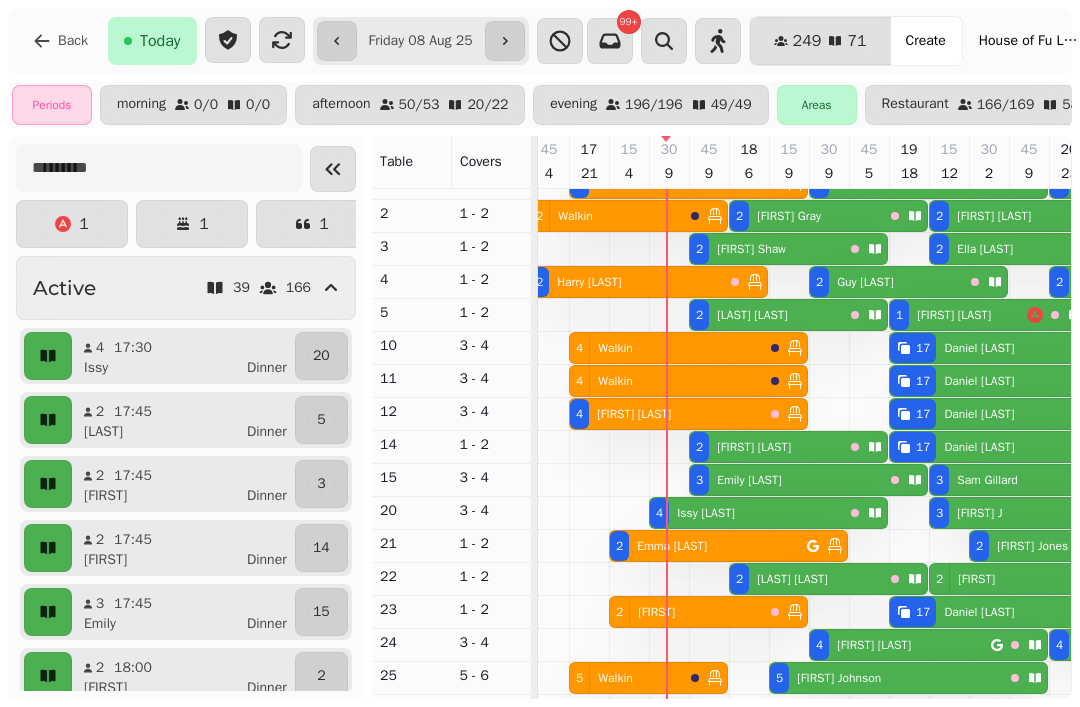 click on "4 Issy   Lobb" at bounding box center [746, 513] 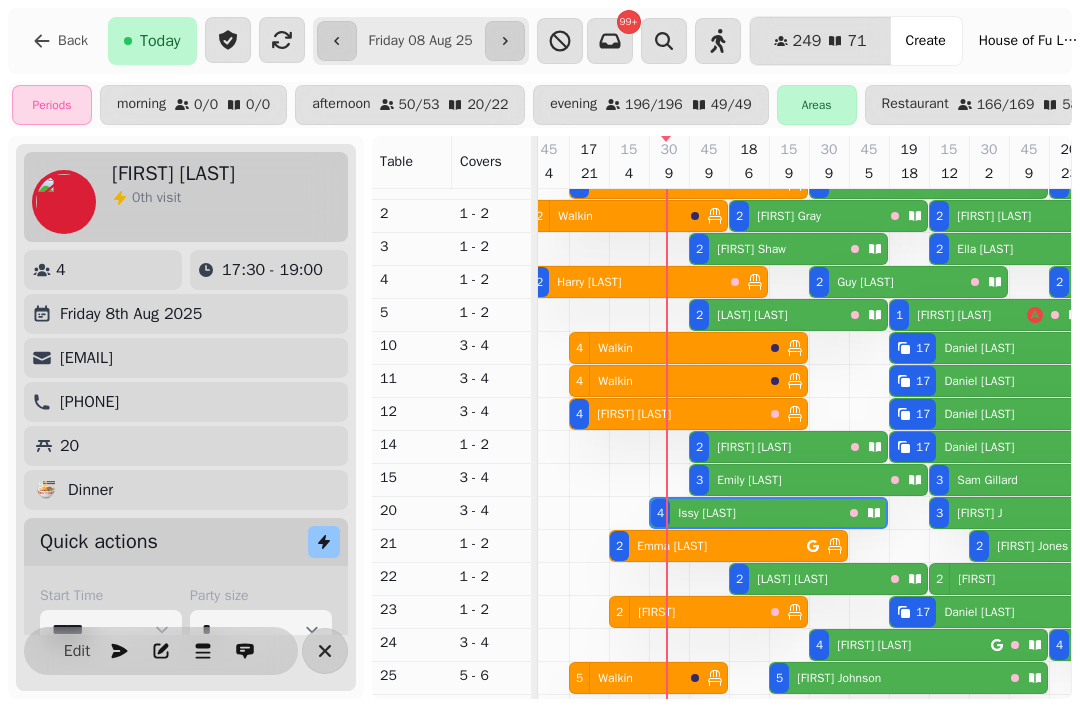 scroll, scrollTop: 0, scrollLeft: 947, axis: horizontal 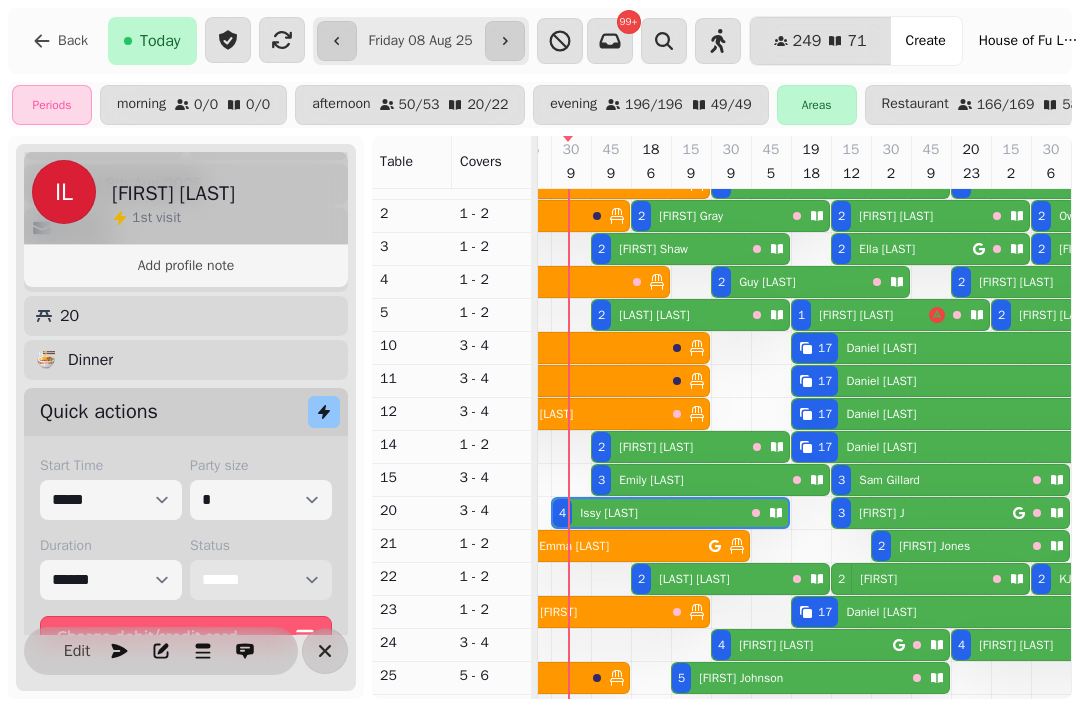 click on "**********" at bounding box center (261, 580) 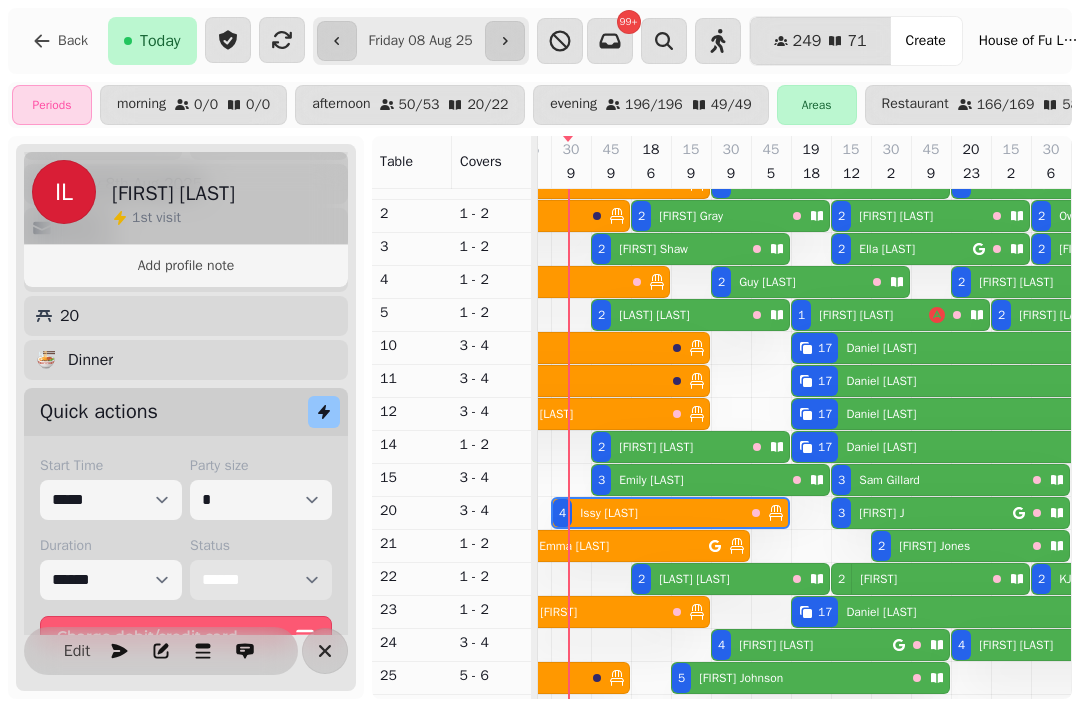 select on "******" 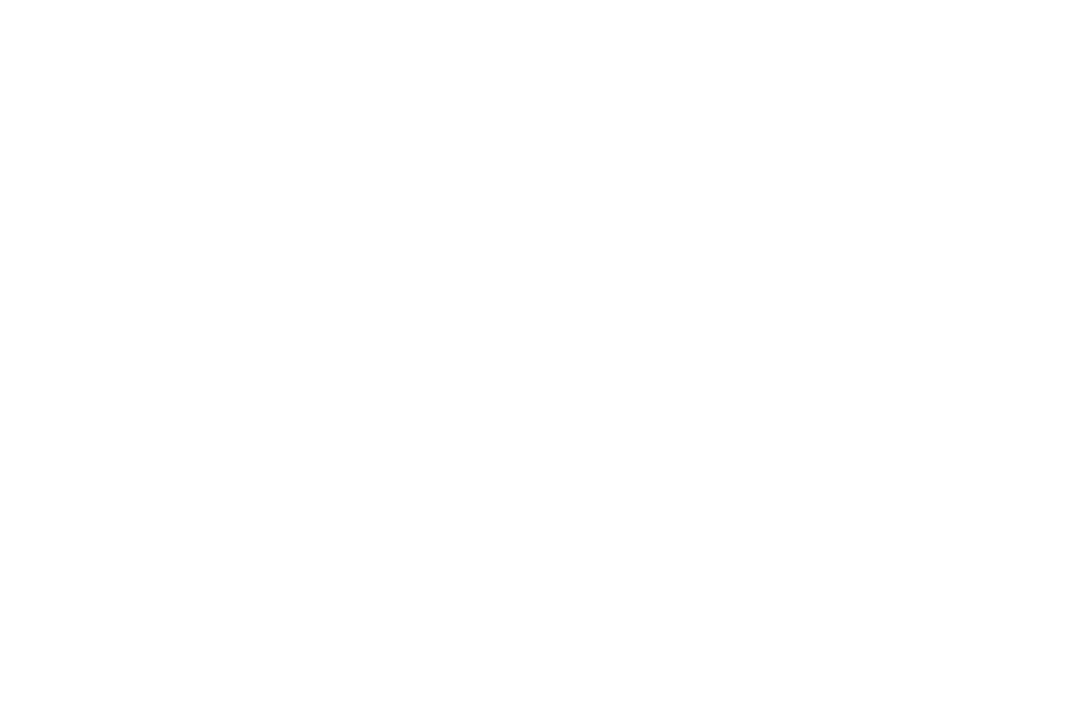 scroll, scrollTop: 0, scrollLeft: 0, axis: both 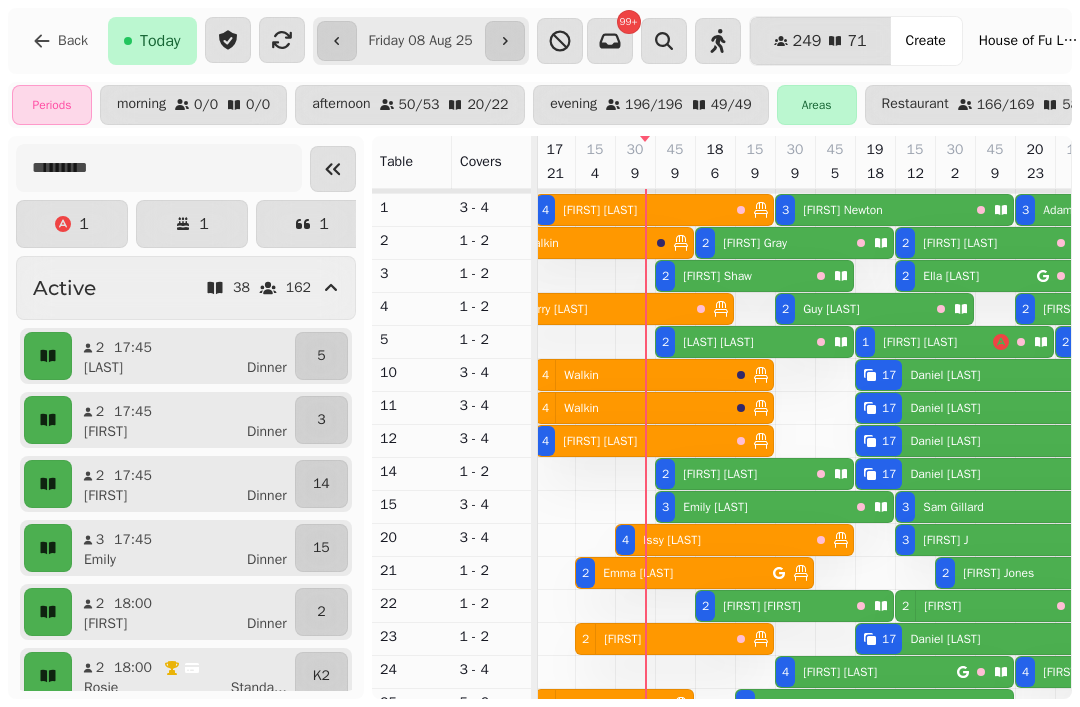click on "[FIRST] [LAST]" at bounding box center (717, 276) 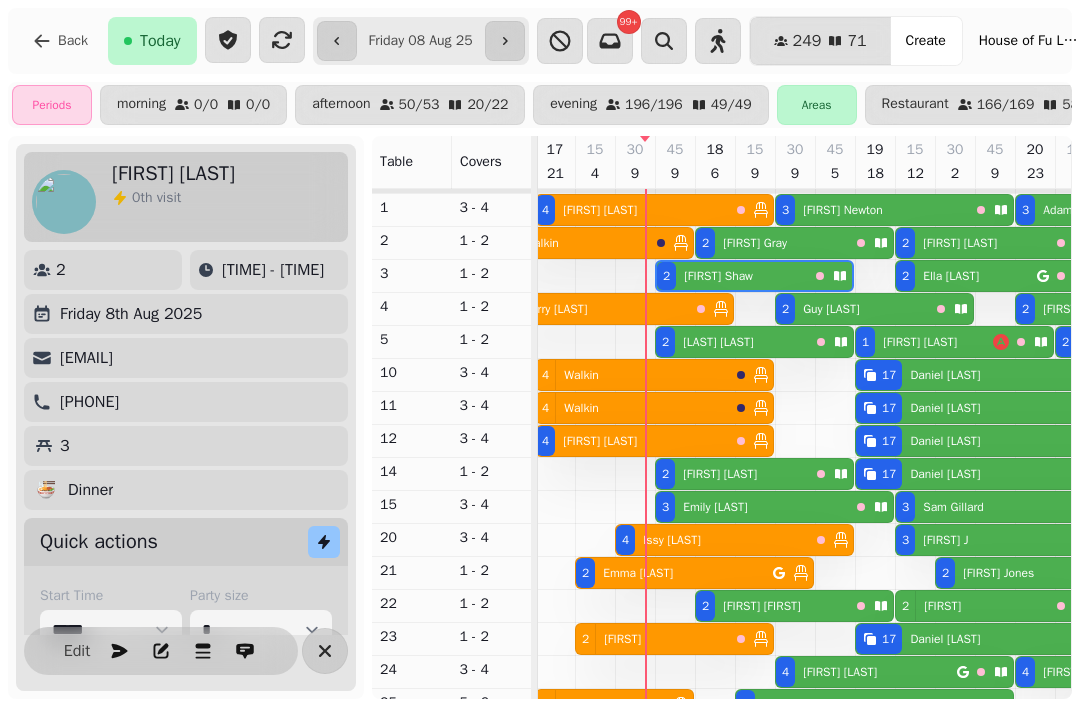 scroll, scrollTop: 0, scrollLeft: 987, axis: horizontal 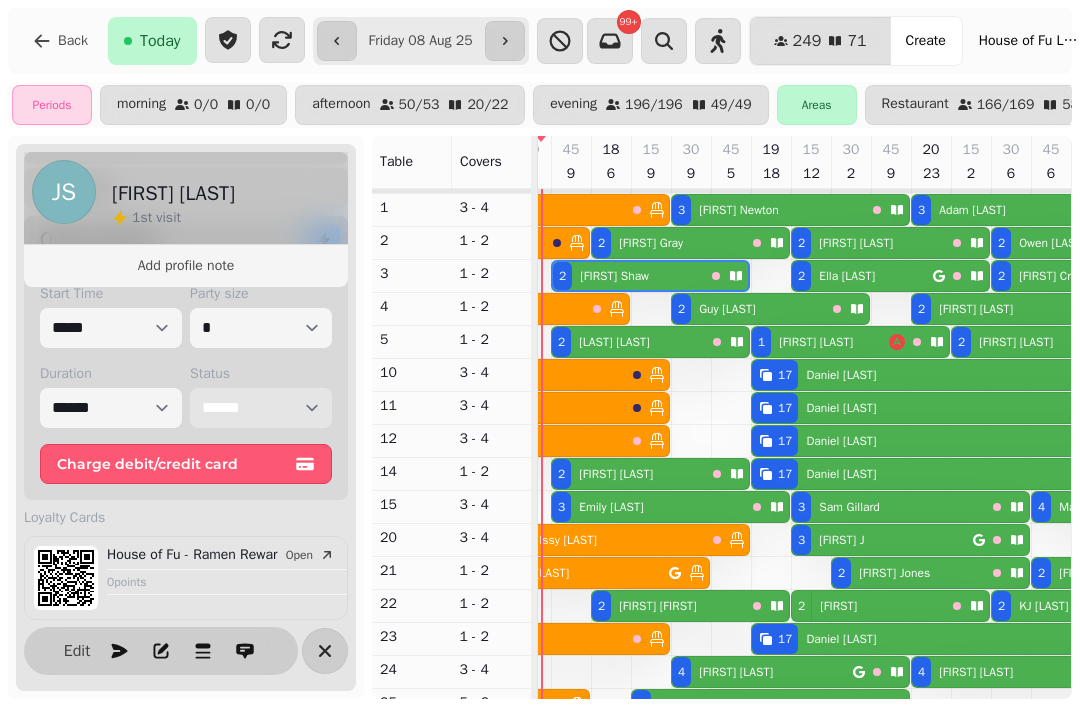 click on "**********" at bounding box center (261, 408) 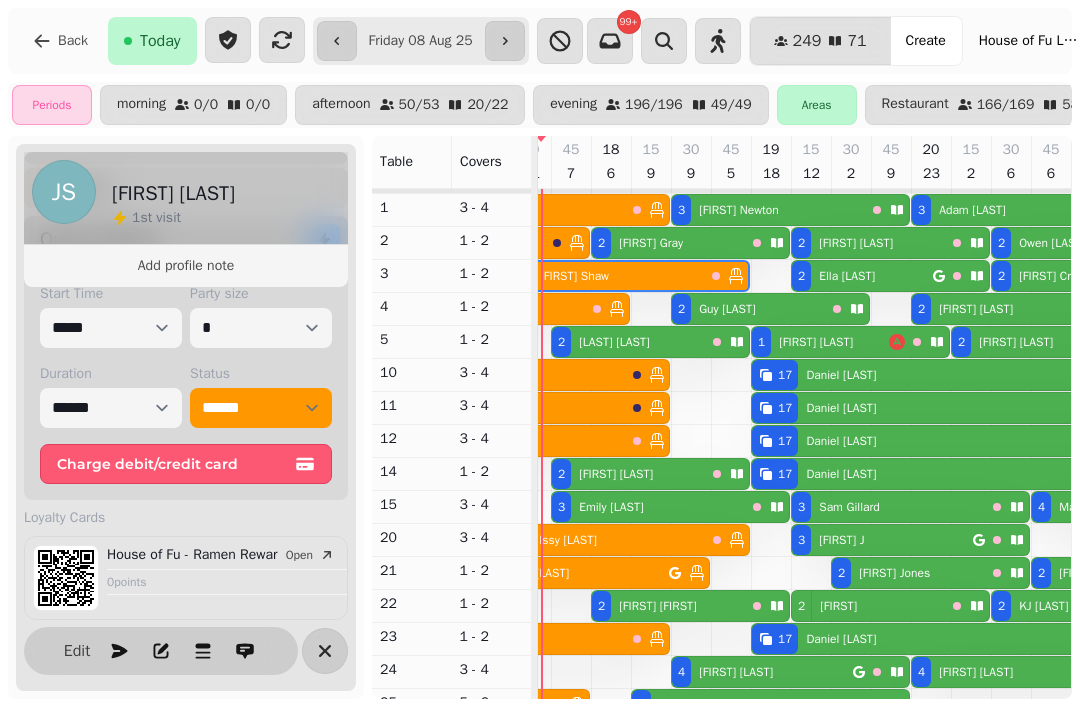 select on "**********" 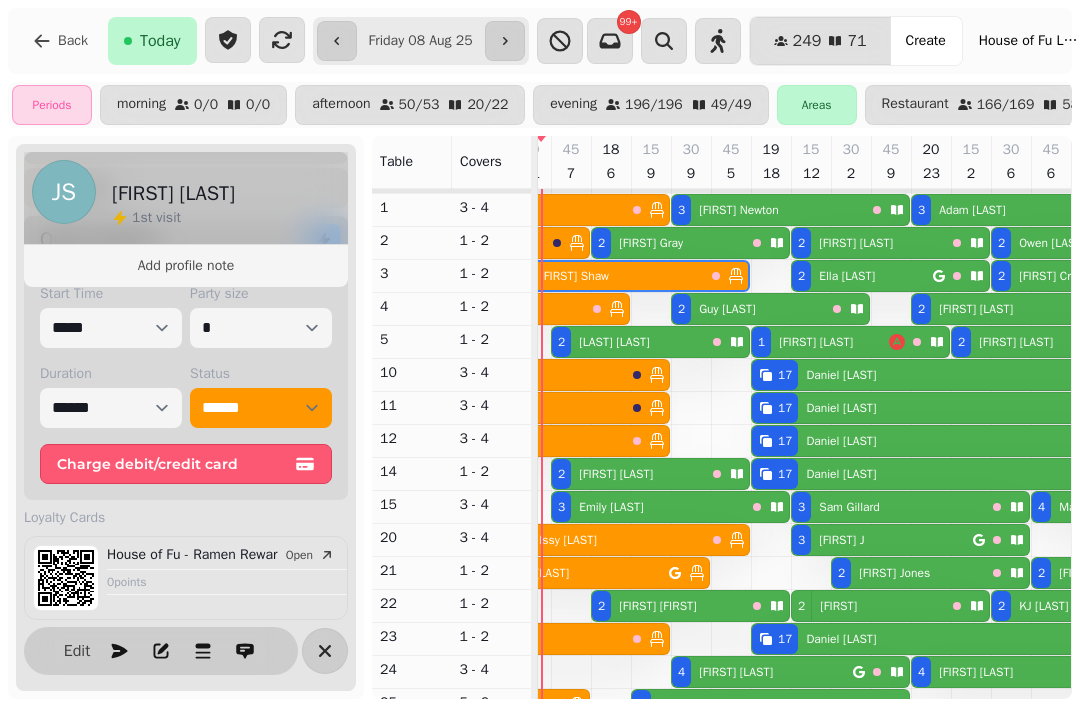 select on "*" 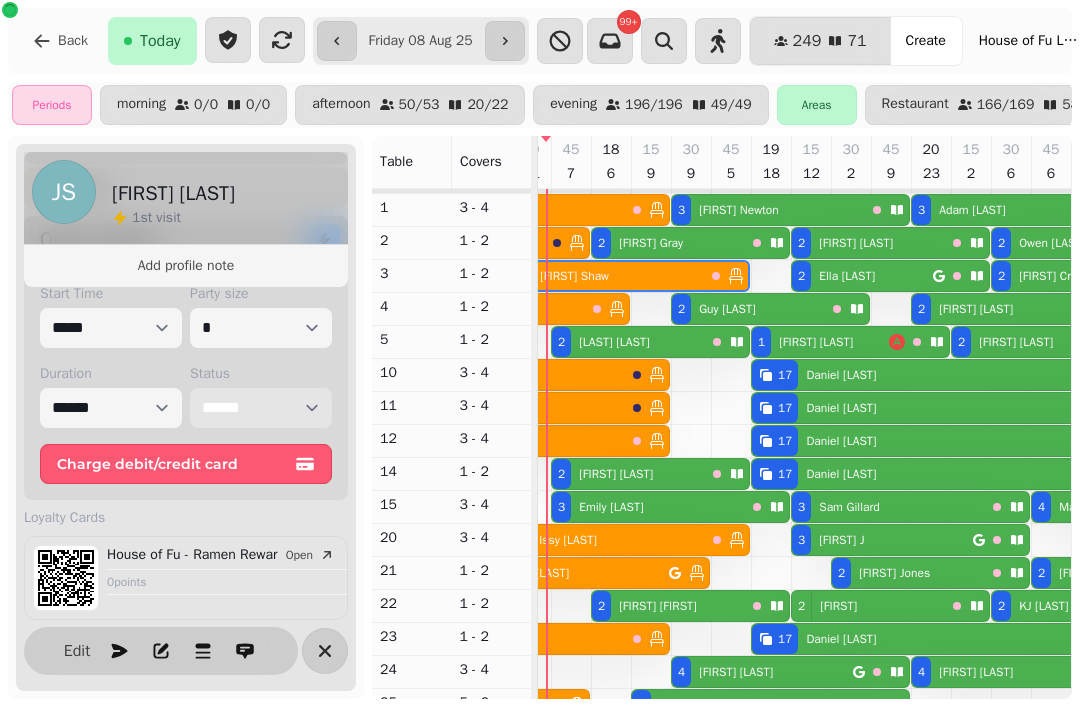scroll, scrollTop: 61, scrollLeft: 996, axis: both 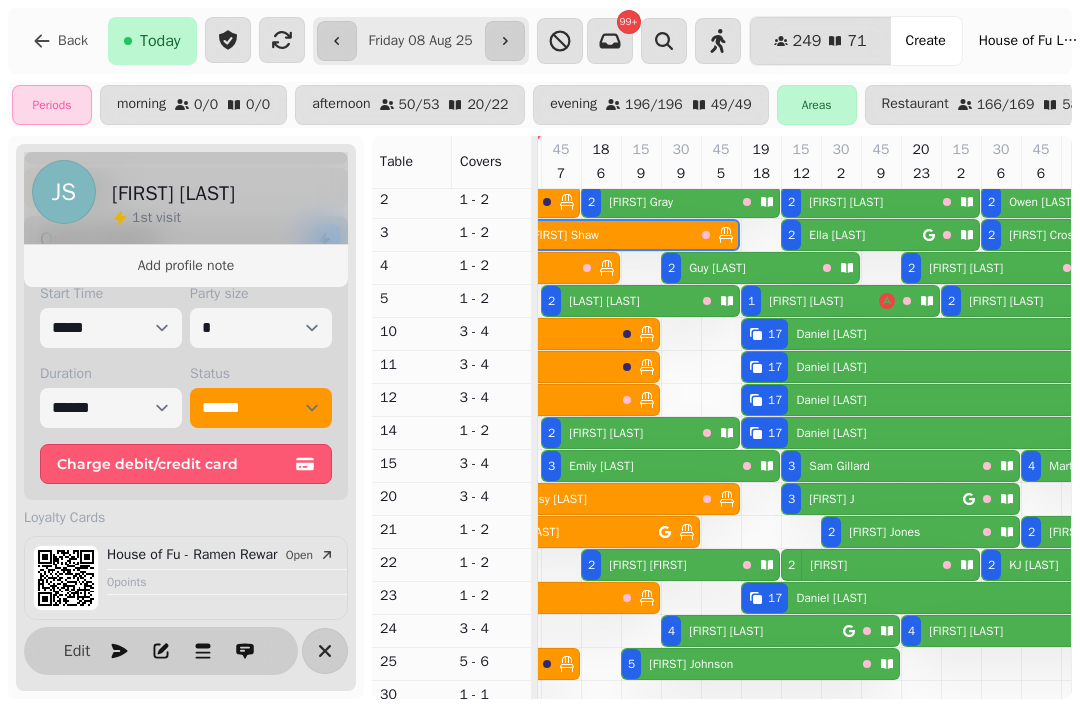 click on "[NUMBER] [FIRST] [LAST]" at bounding box center [638, 466] 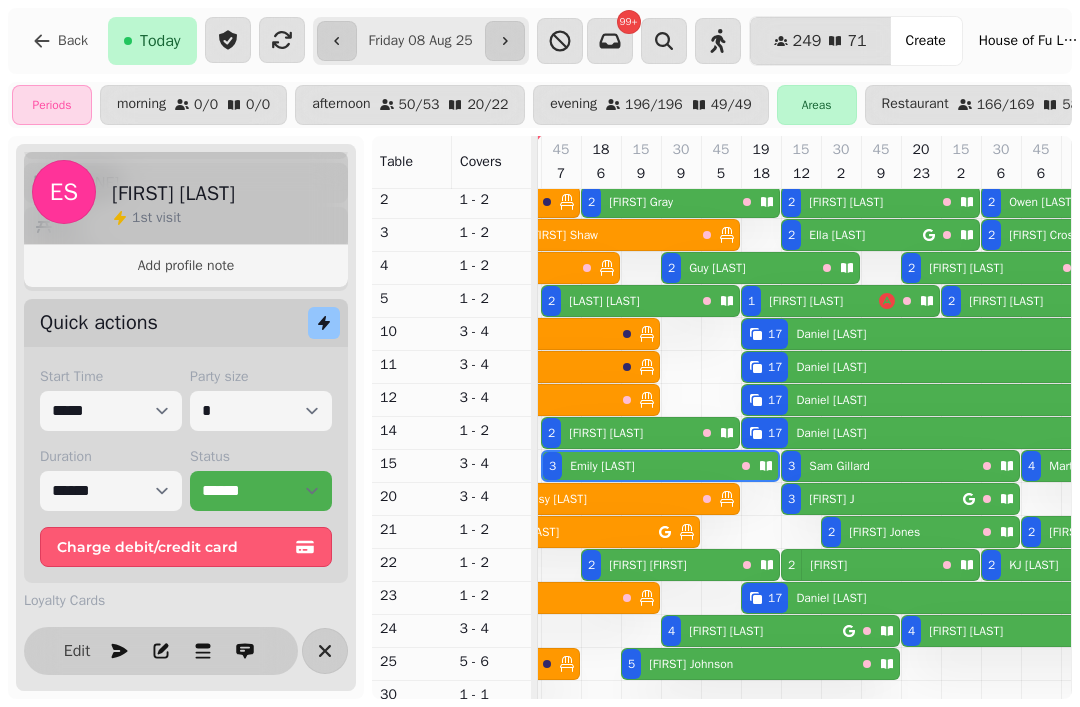scroll, scrollTop: 263, scrollLeft: 0, axis: vertical 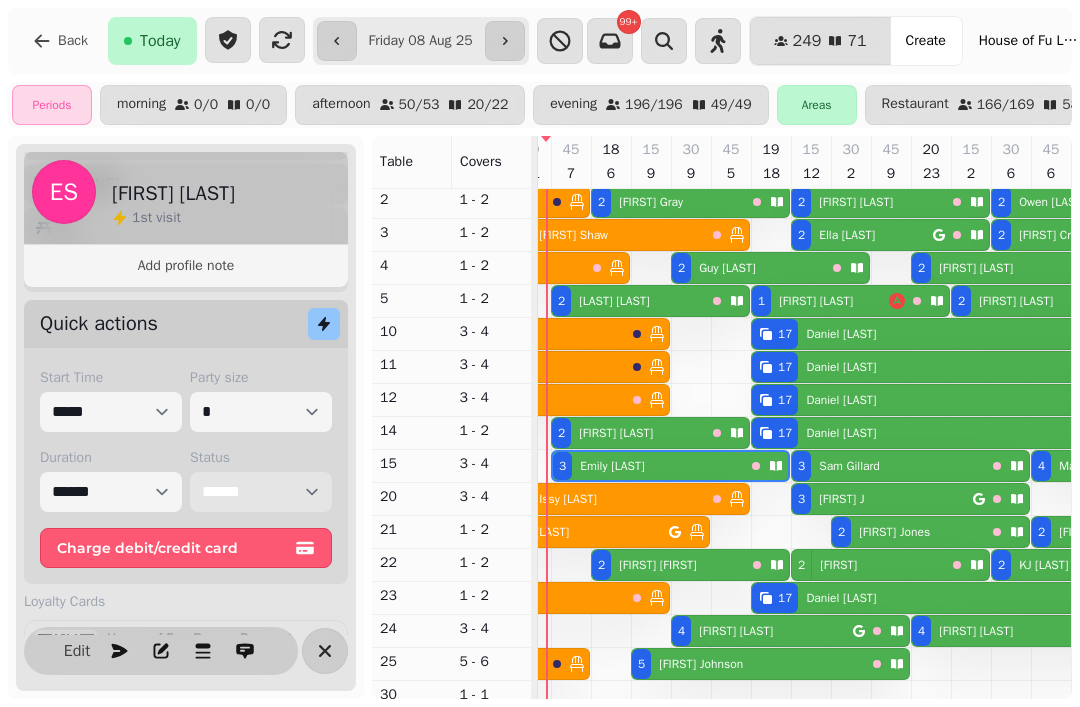 click on "**********" at bounding box center (261, 492) 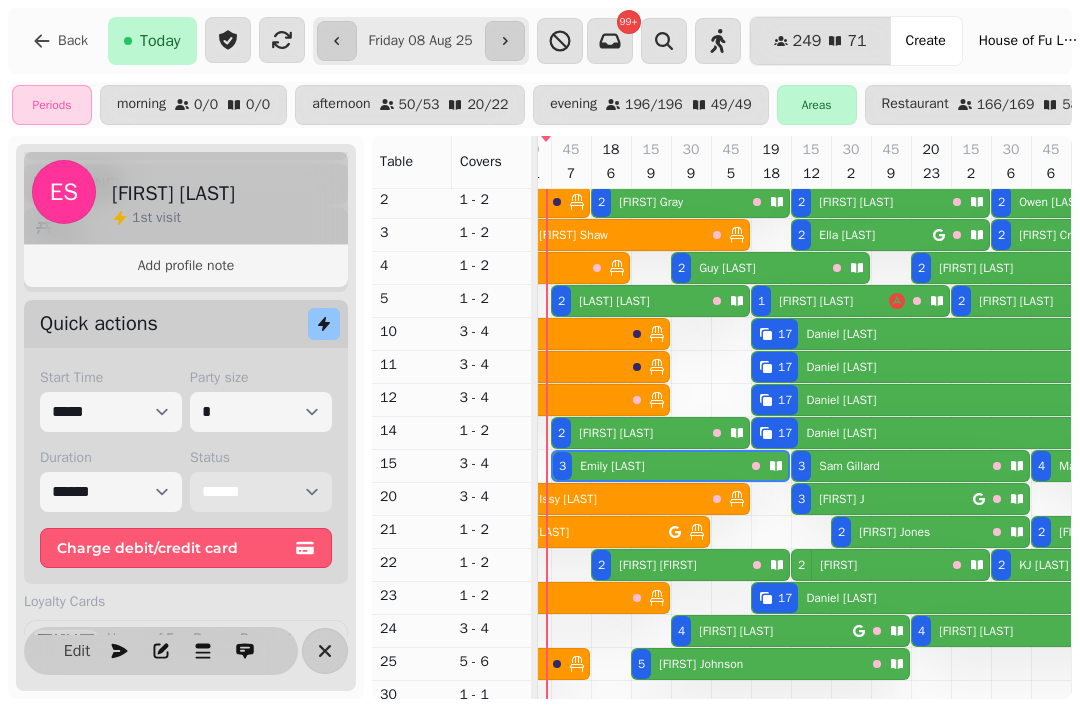 select on "******" 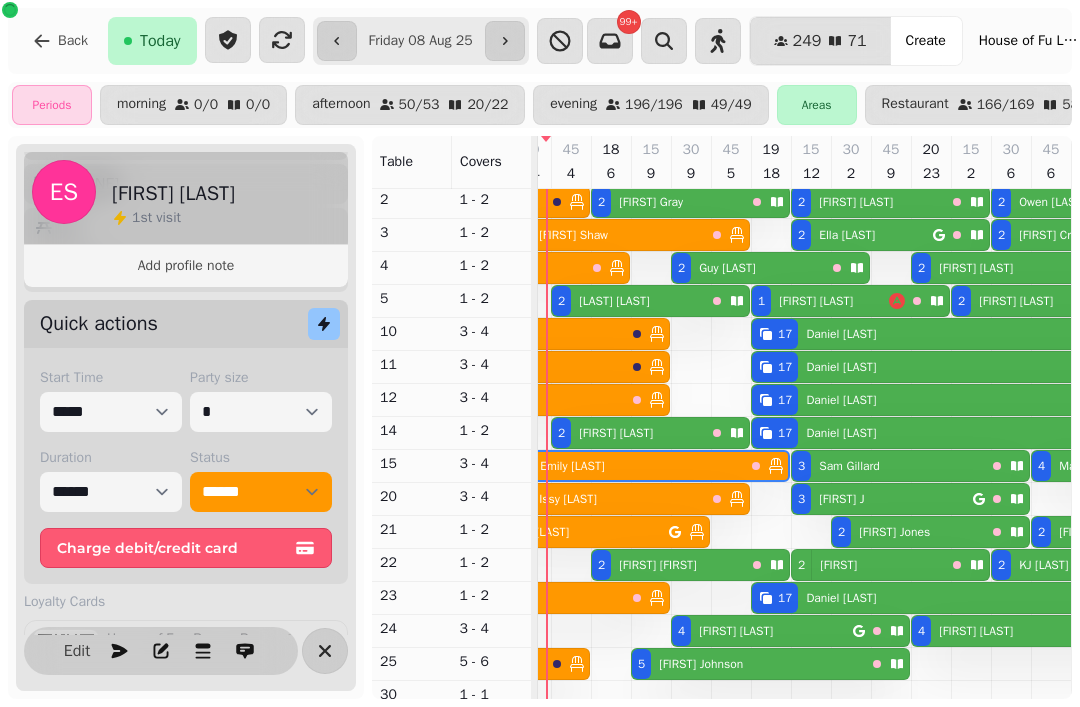 select on "**********" 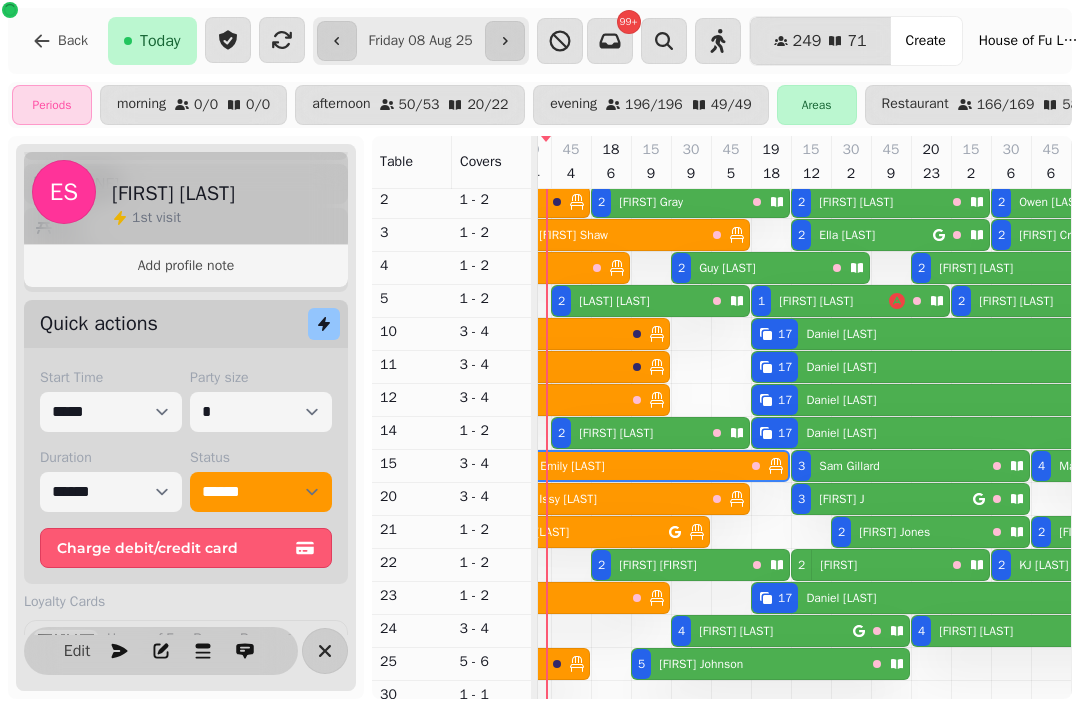 select on "*" 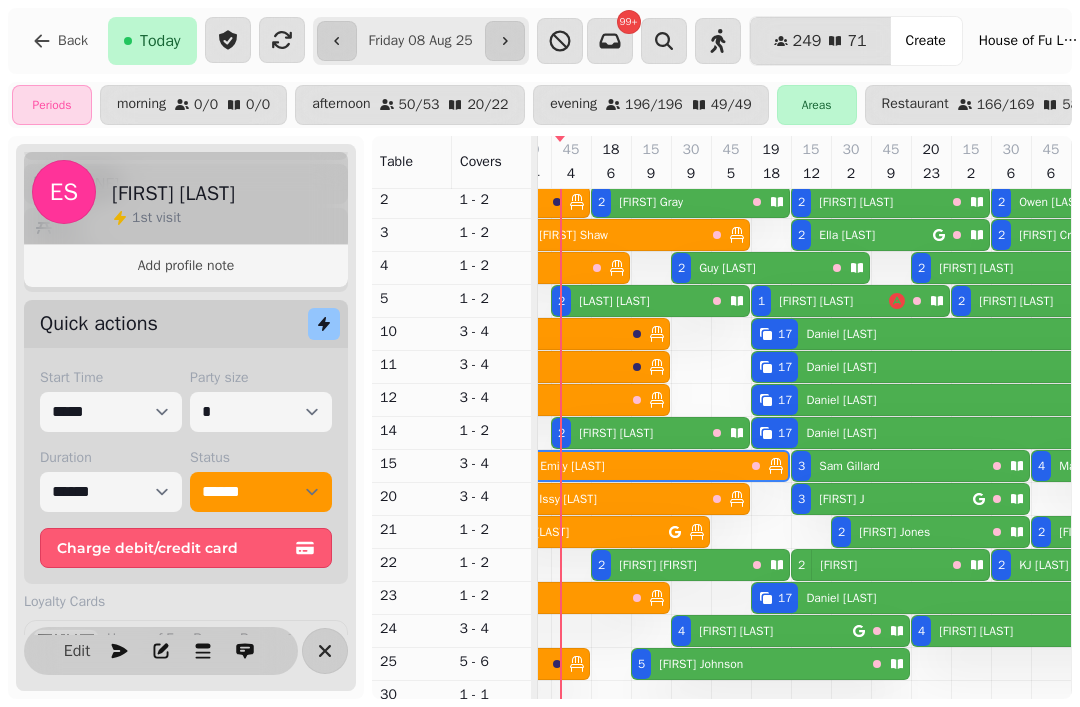 click on "[FIRST] [LAST]" at bounding box center [616, 433] 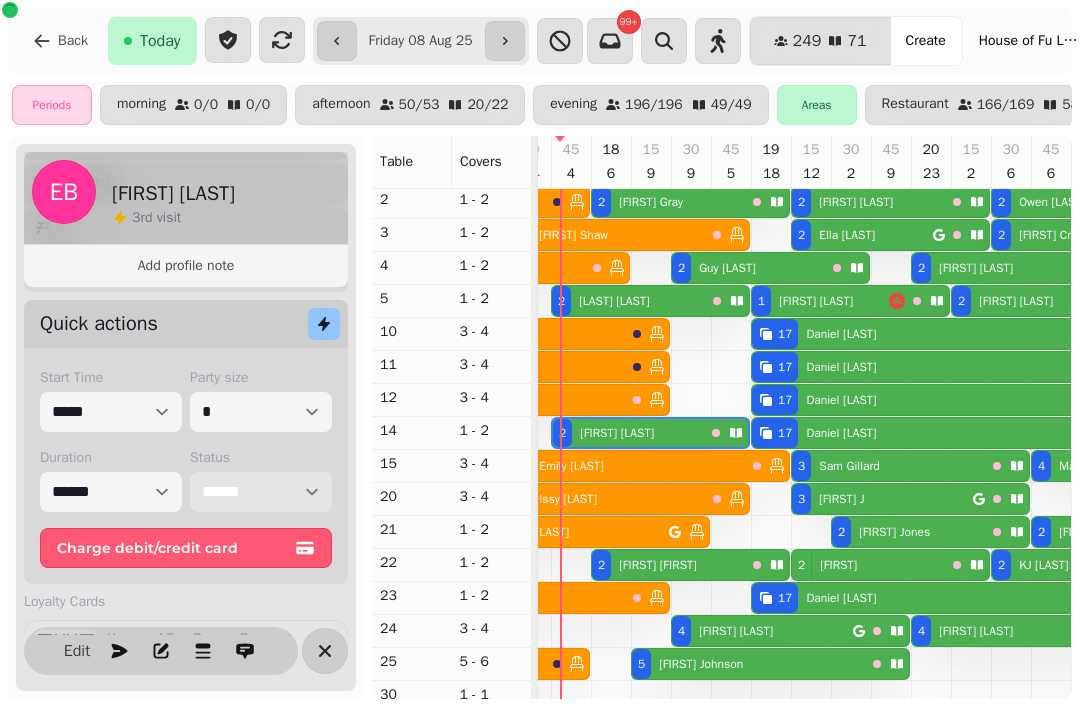 click on "**********" at bounding box center [261, 492] 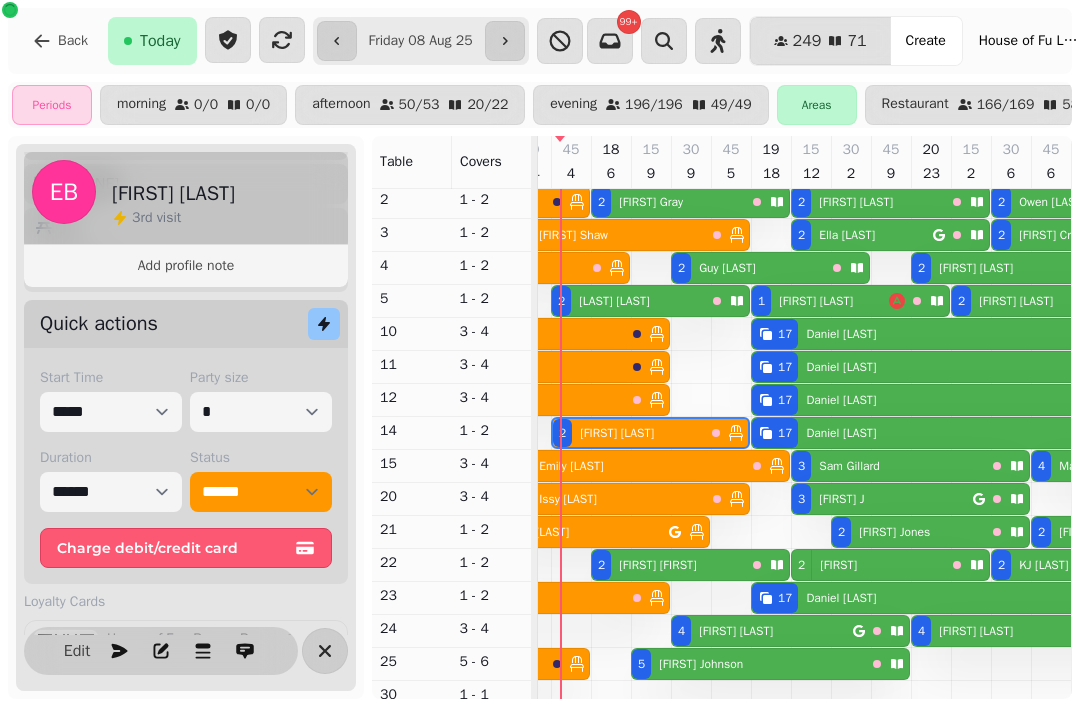 click on "[FIRST] [LAST]" at bounding box center (657, 565) 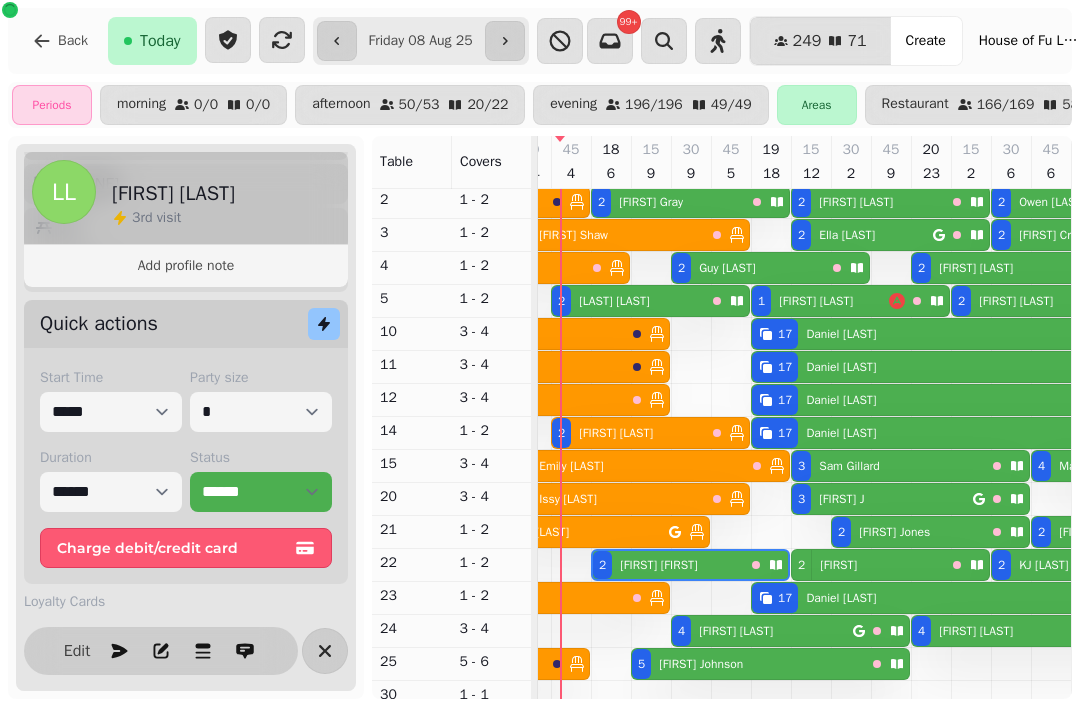 scroll, scrollTop: 0, scrollLeft: 1027, axis: horizontal 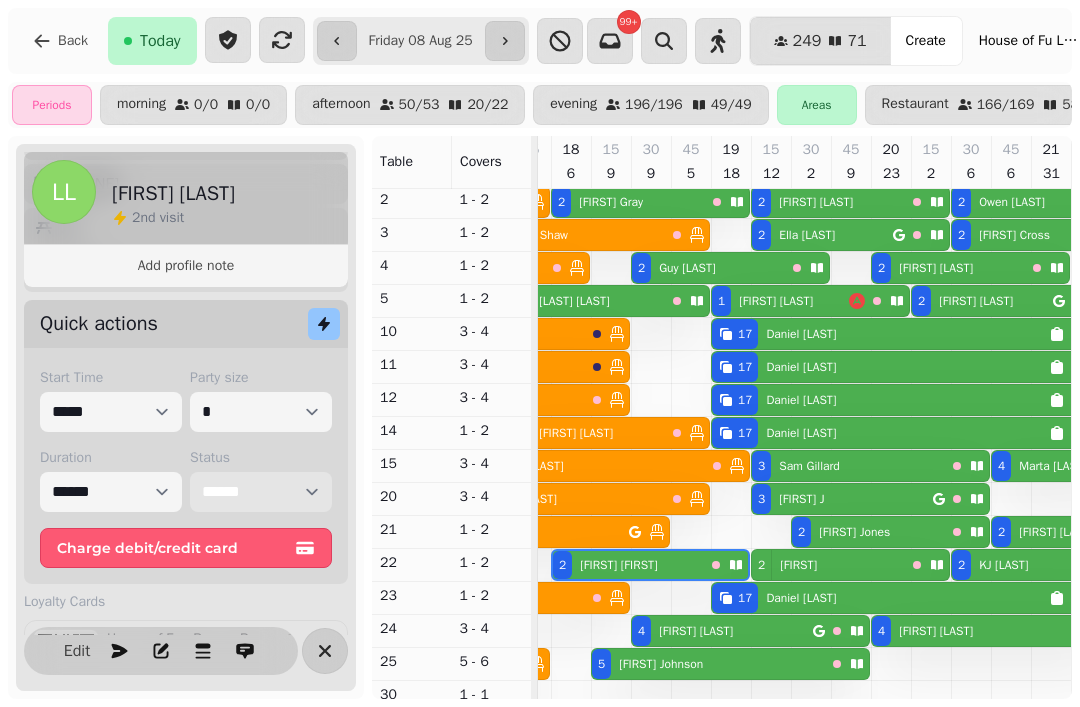 click on "**********" at bounding box center (261, 492) 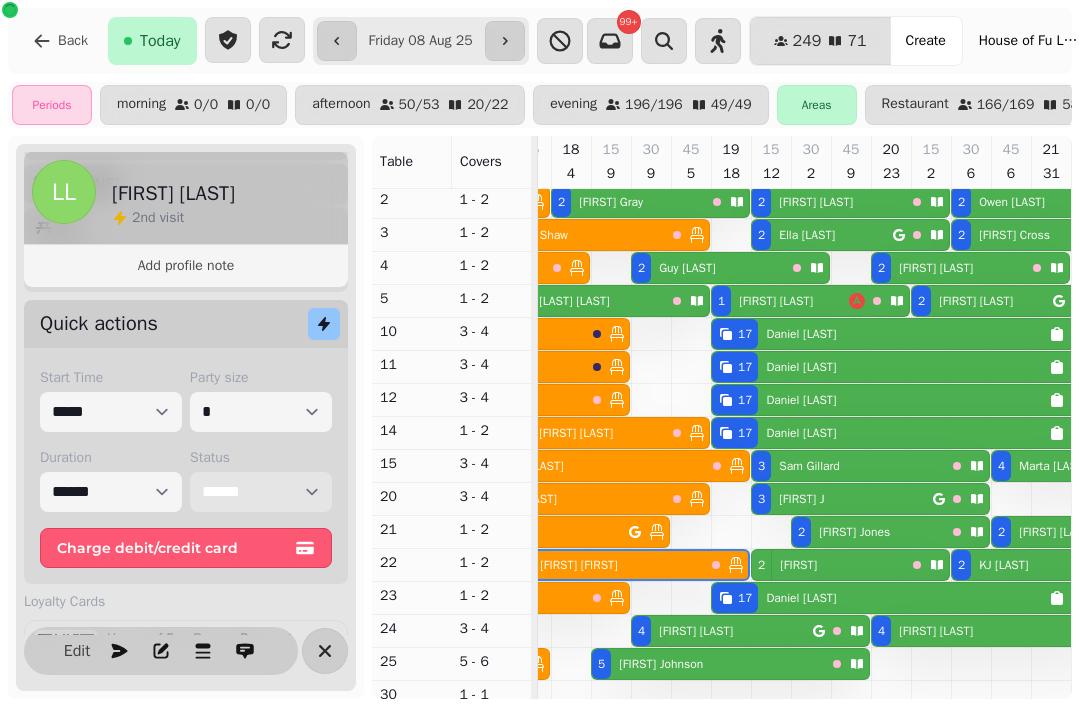 scroll, scrollTop: 21, scrollLeft: 883, axis: both 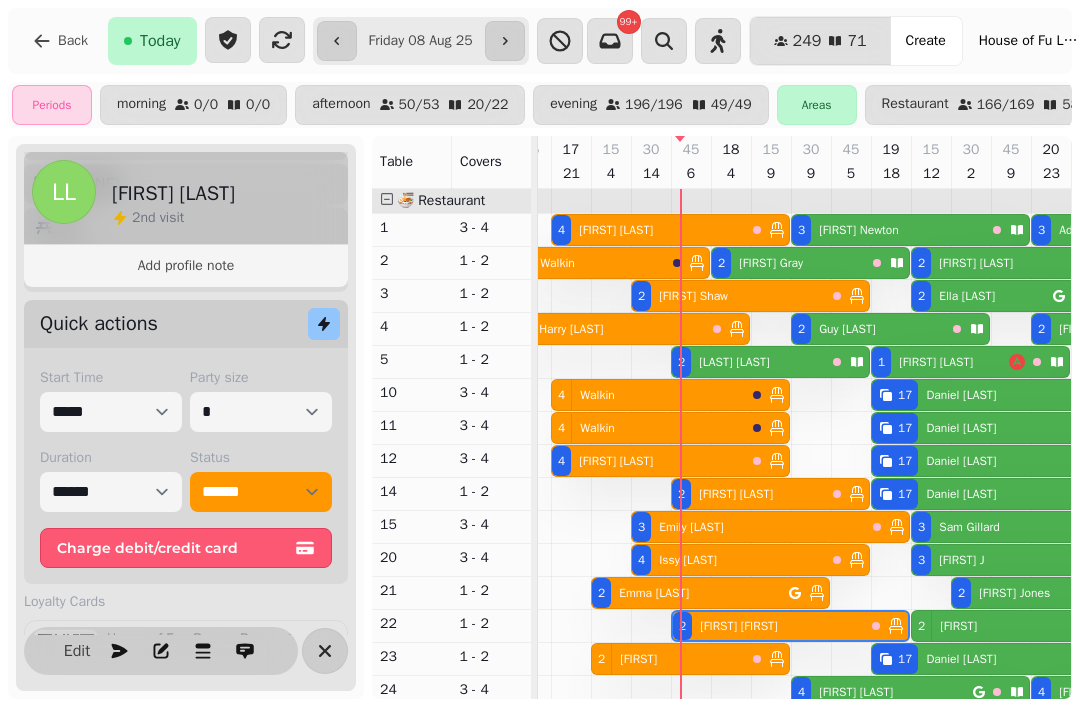click on "[NUMBER] [FIRST] [LAST]" at bounding box center (608, 329) 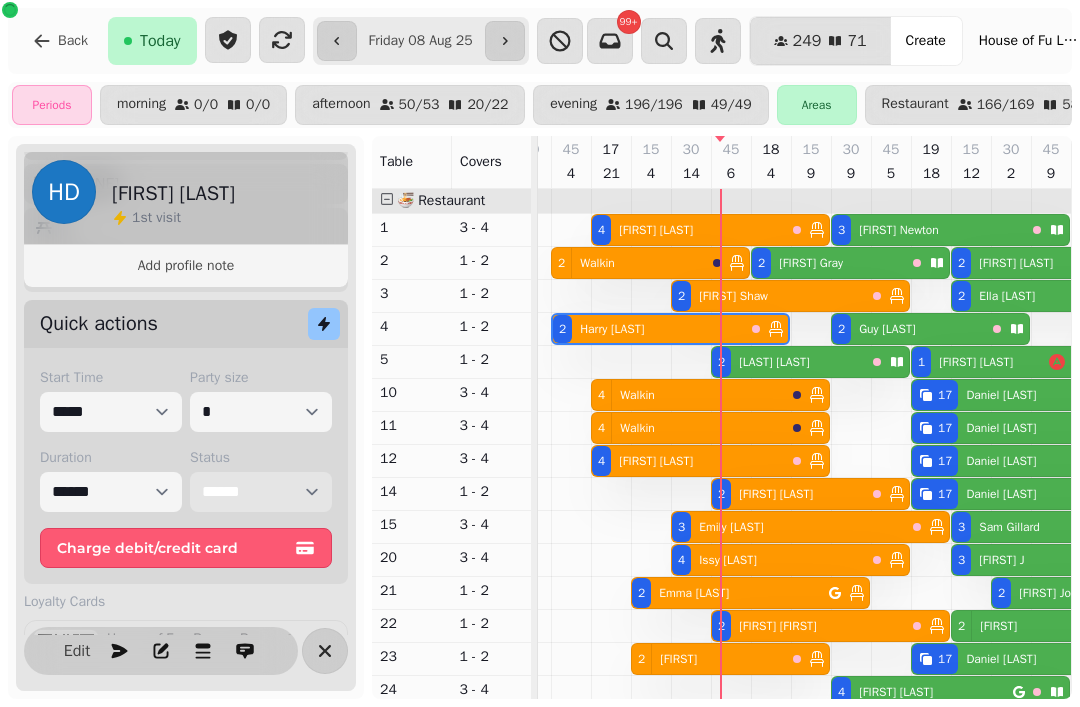 click on "**********" at bounding box center (261, 492) 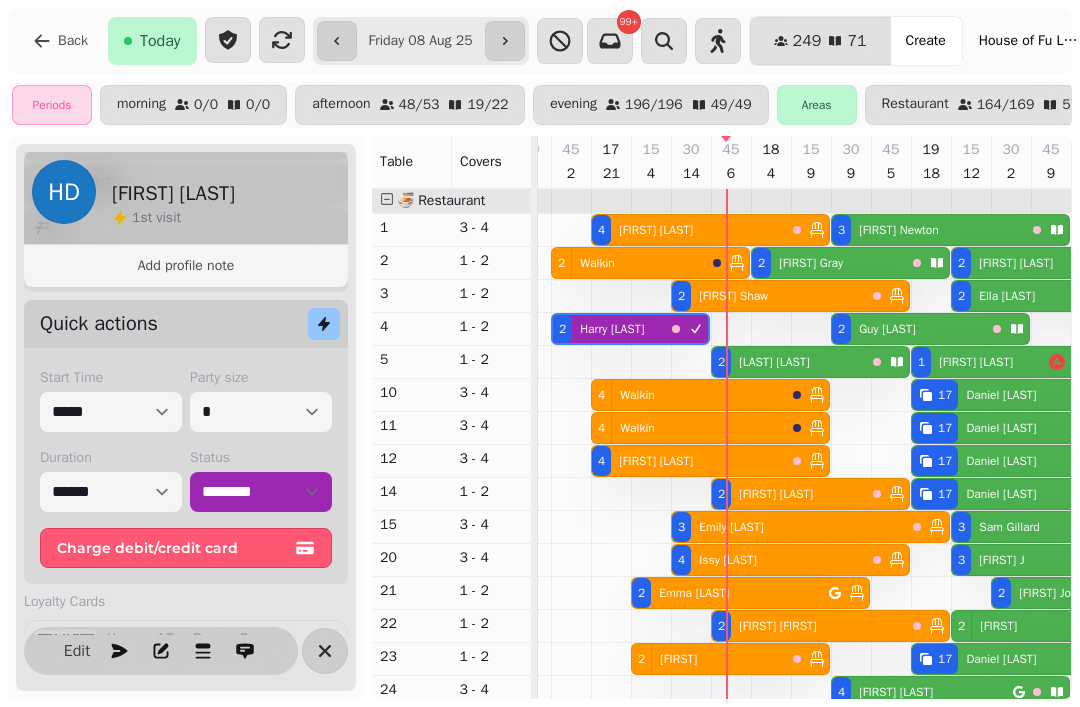 select on "**********" 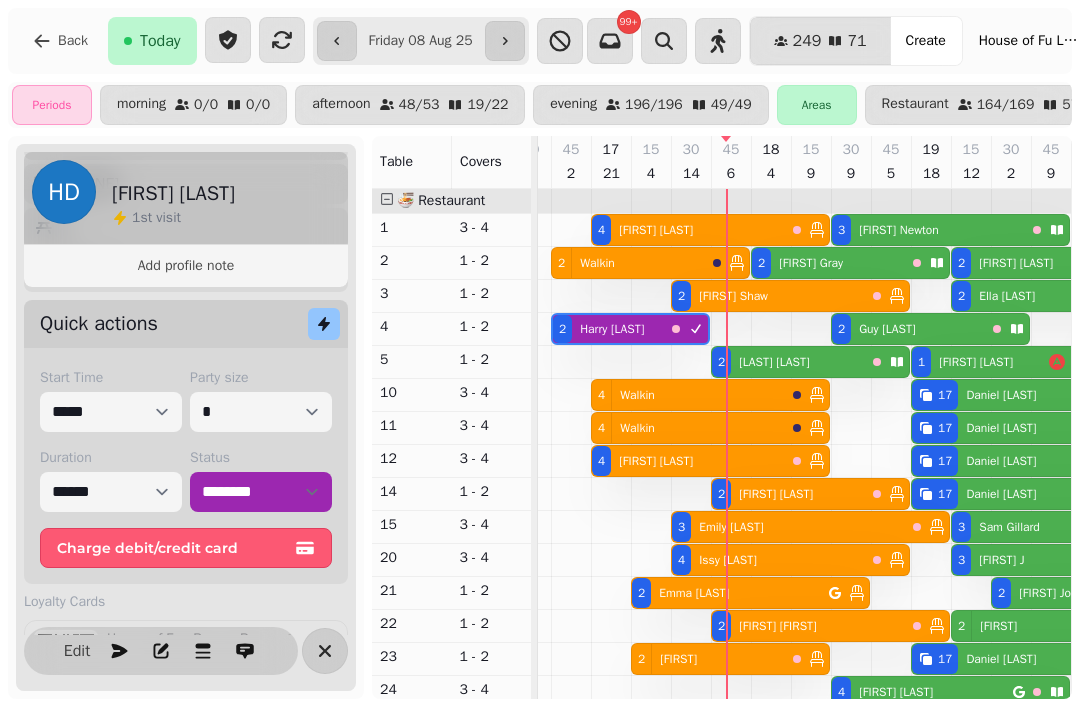 select on "*" 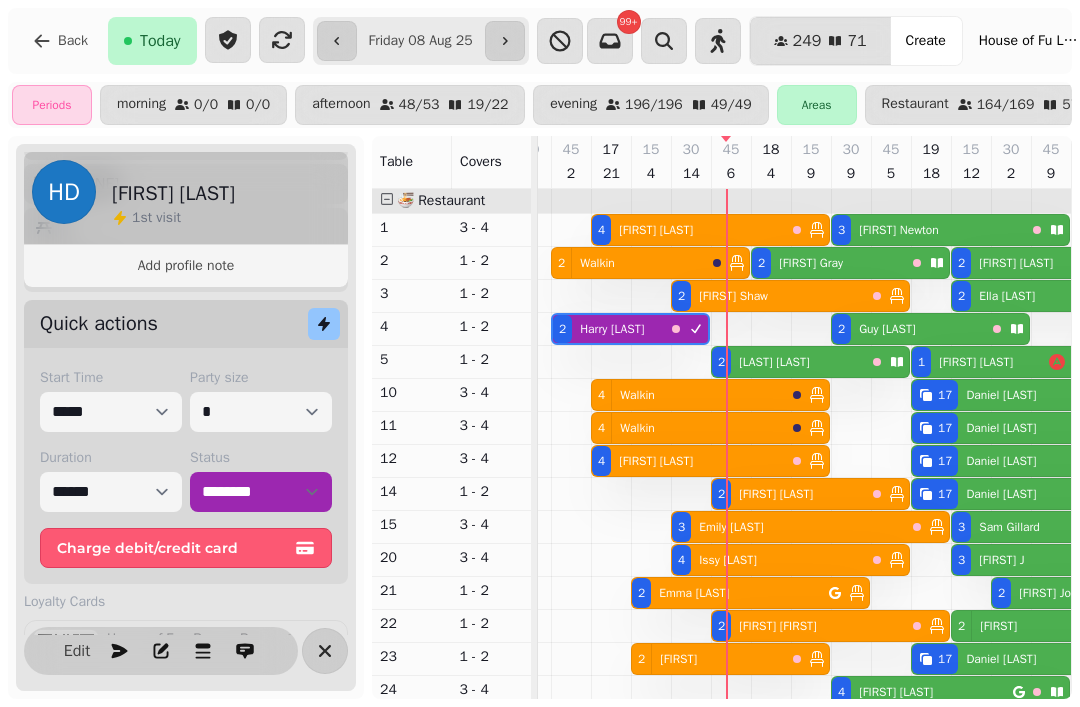 select on "****" 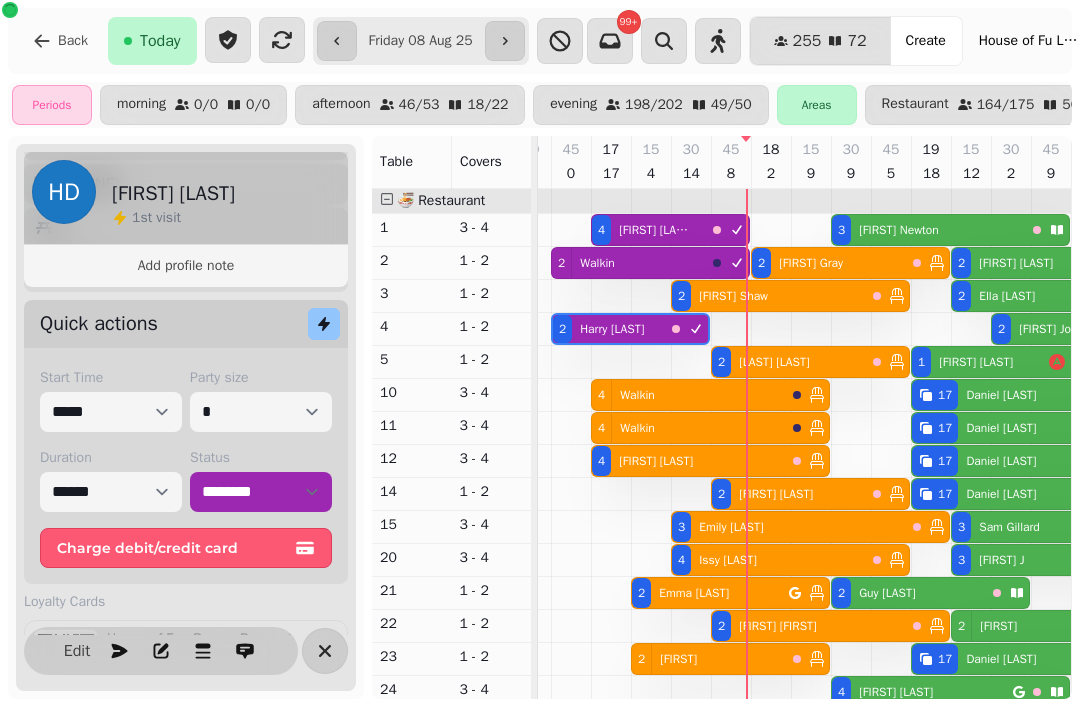 select on "**********" 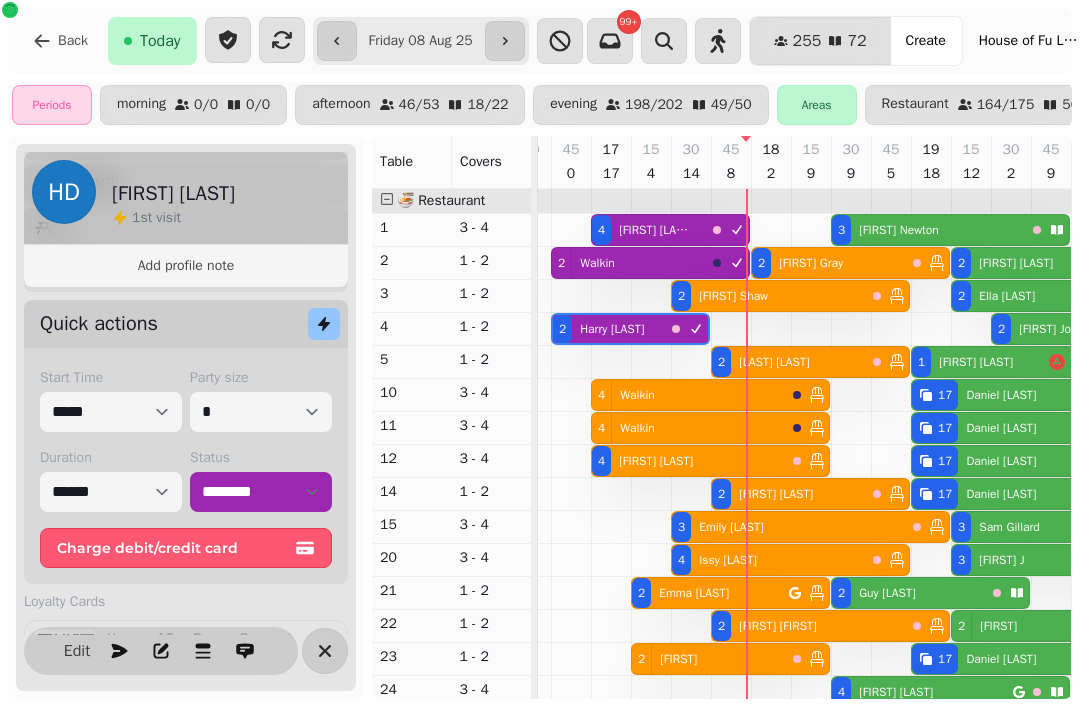 select on "*" 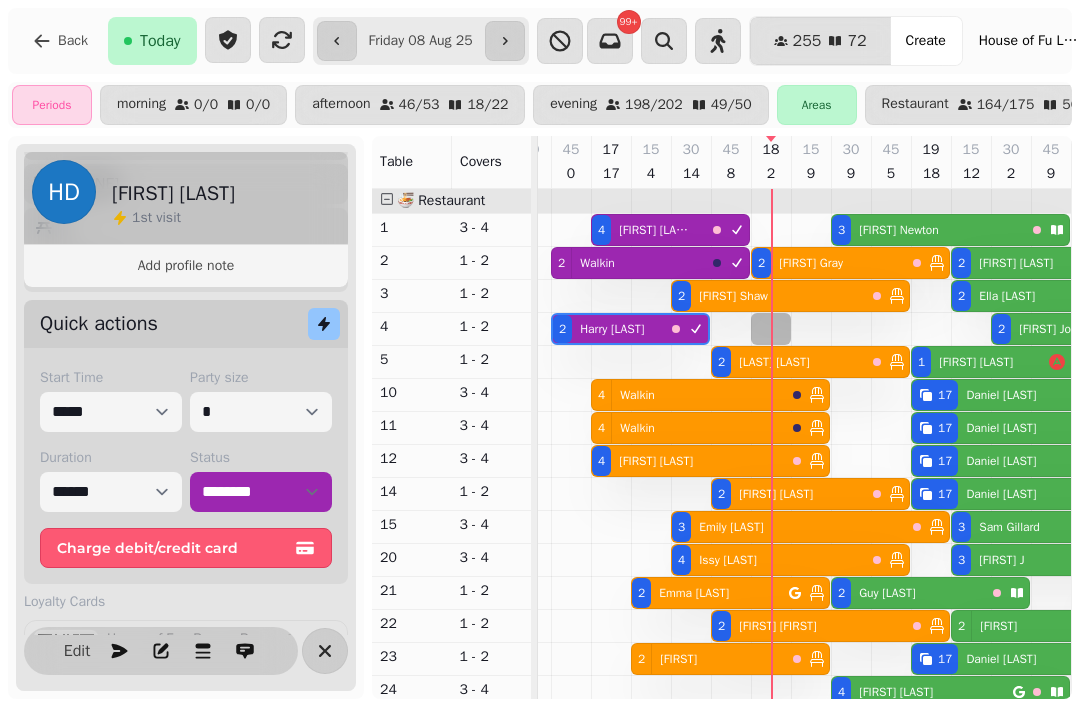 select on "**********" 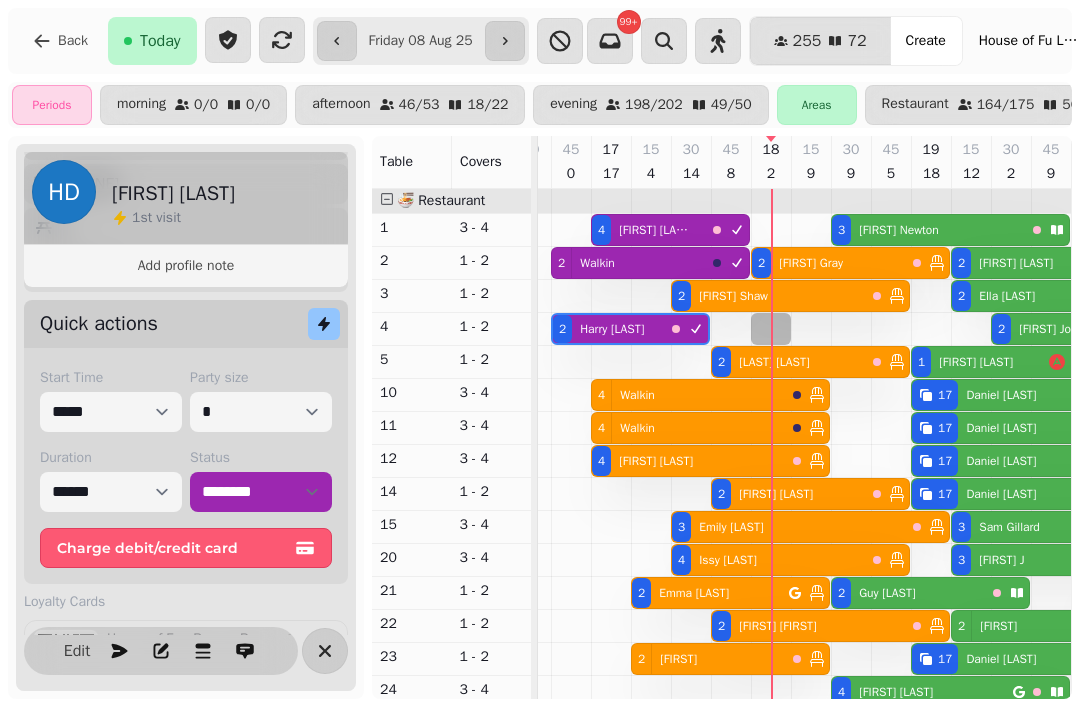 select on "*" 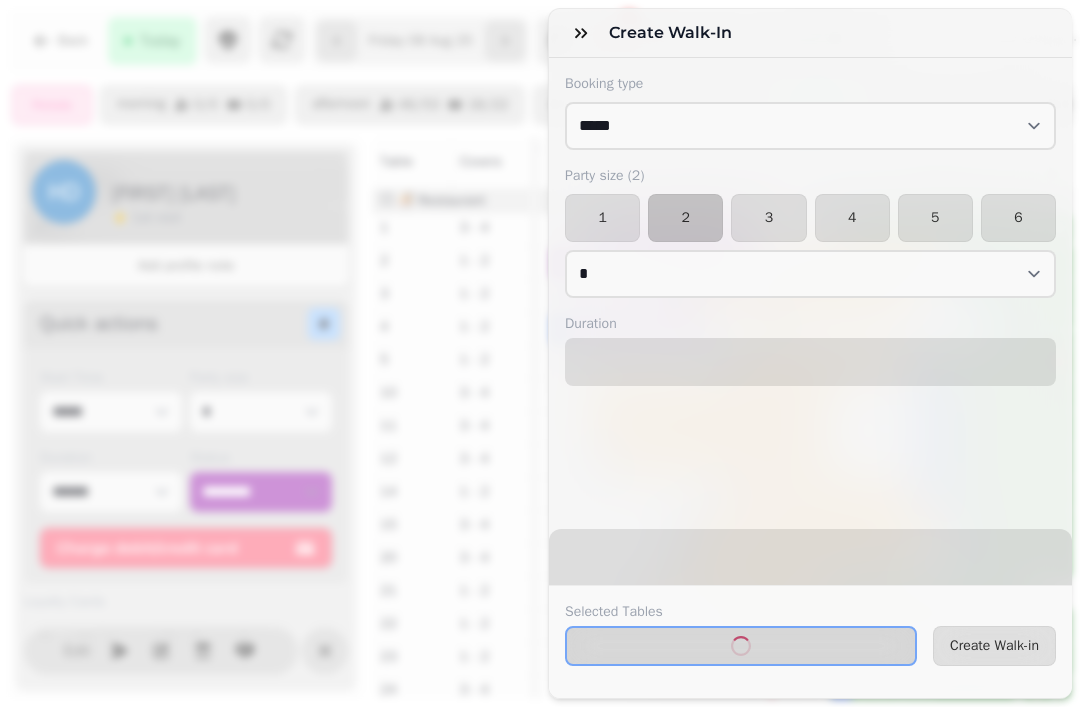 select on "****" 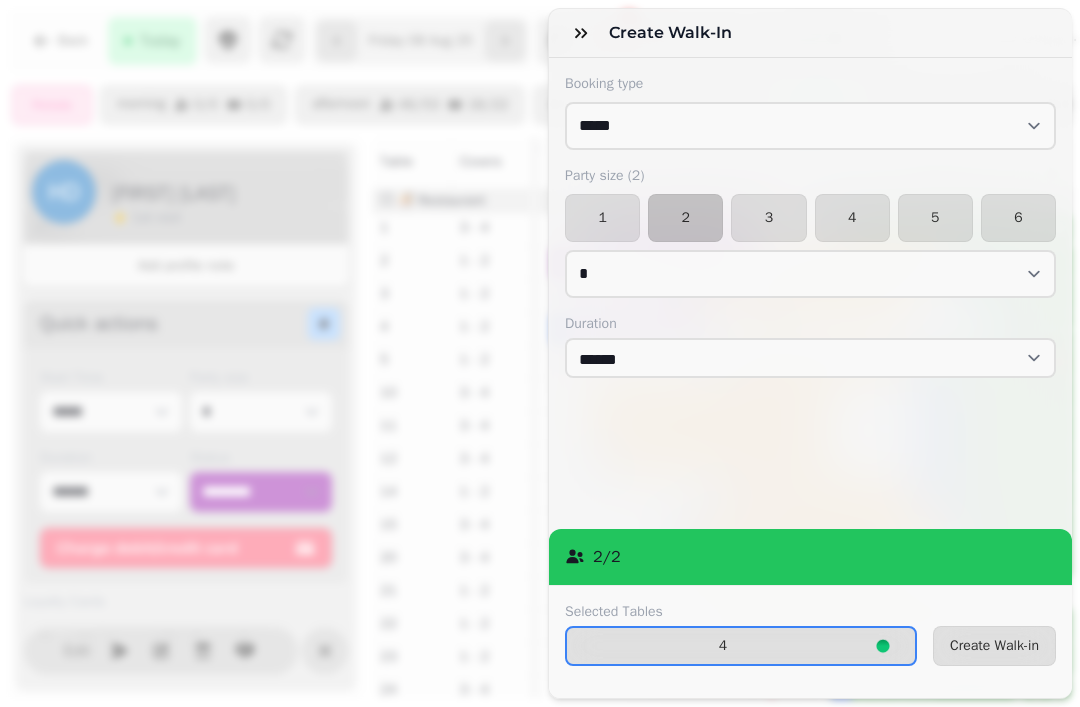 click on "Create Walk-in" at bounding box center (994, 646) 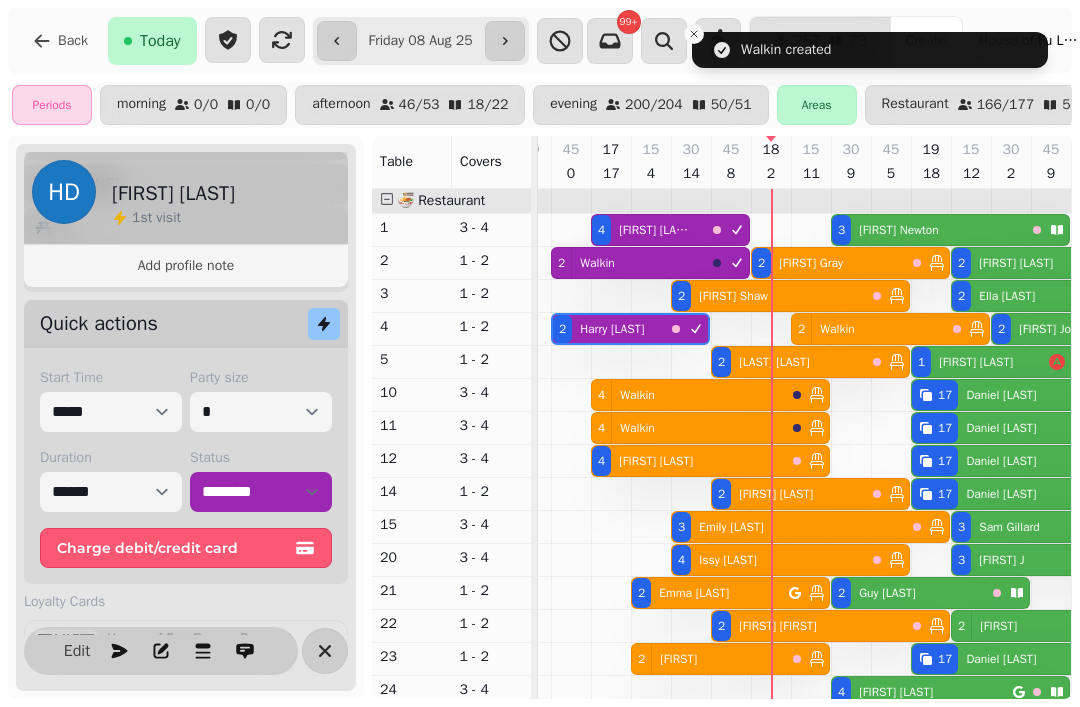 select on "**********" 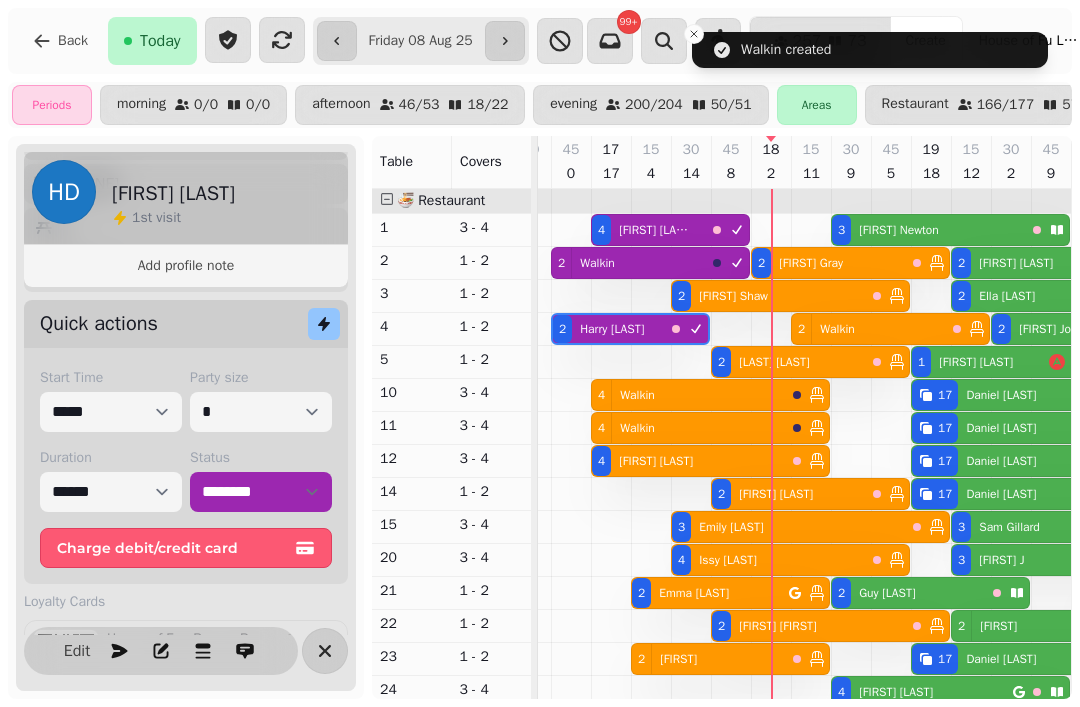 select on "*" 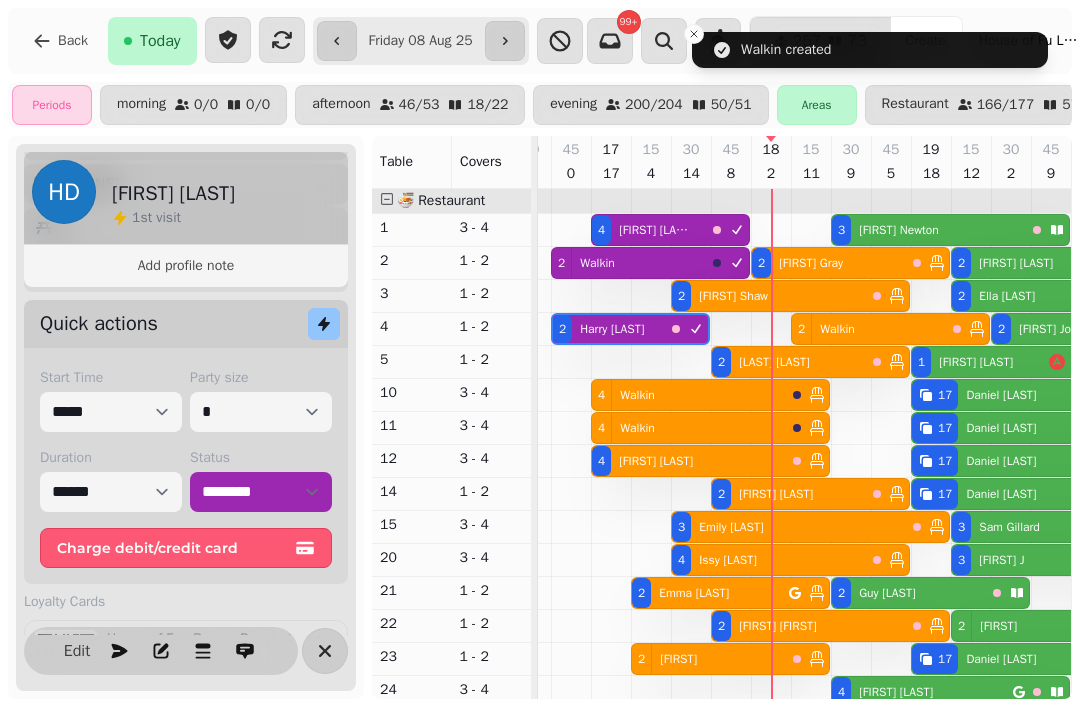 select on "****" 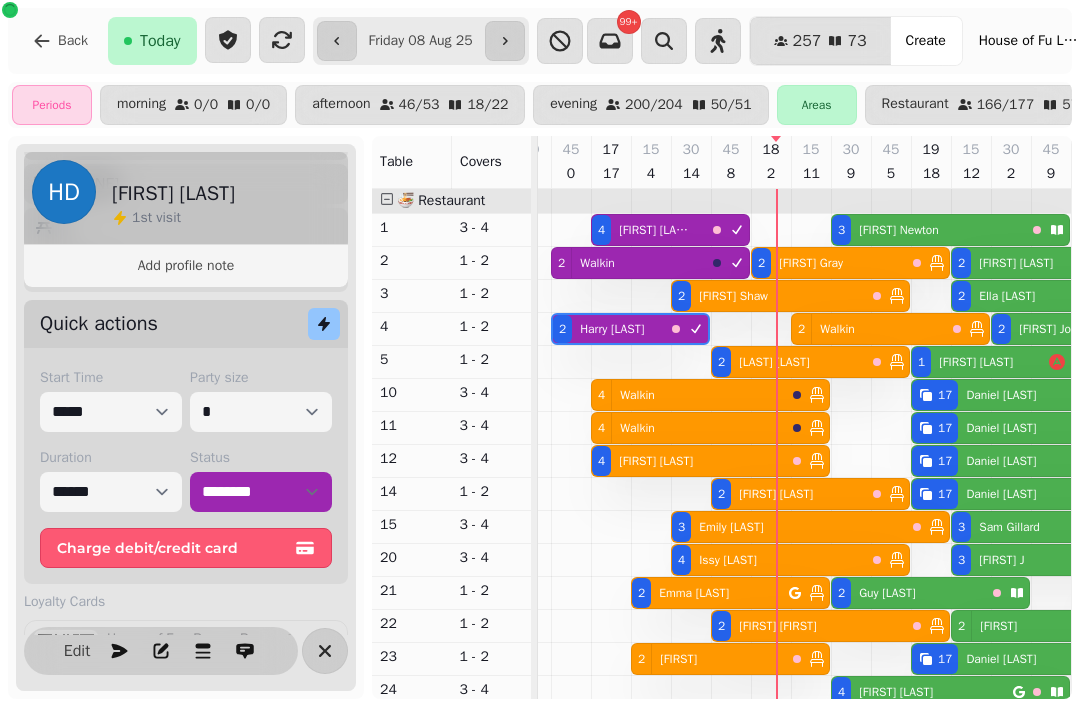select on "**********" 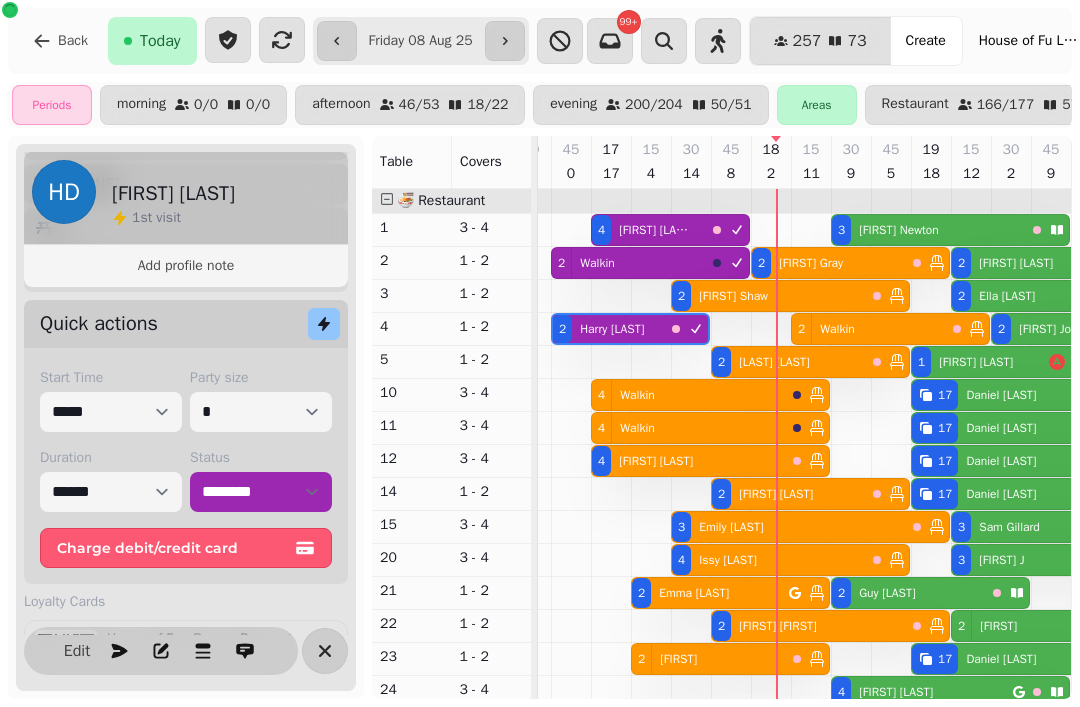 select on "*" 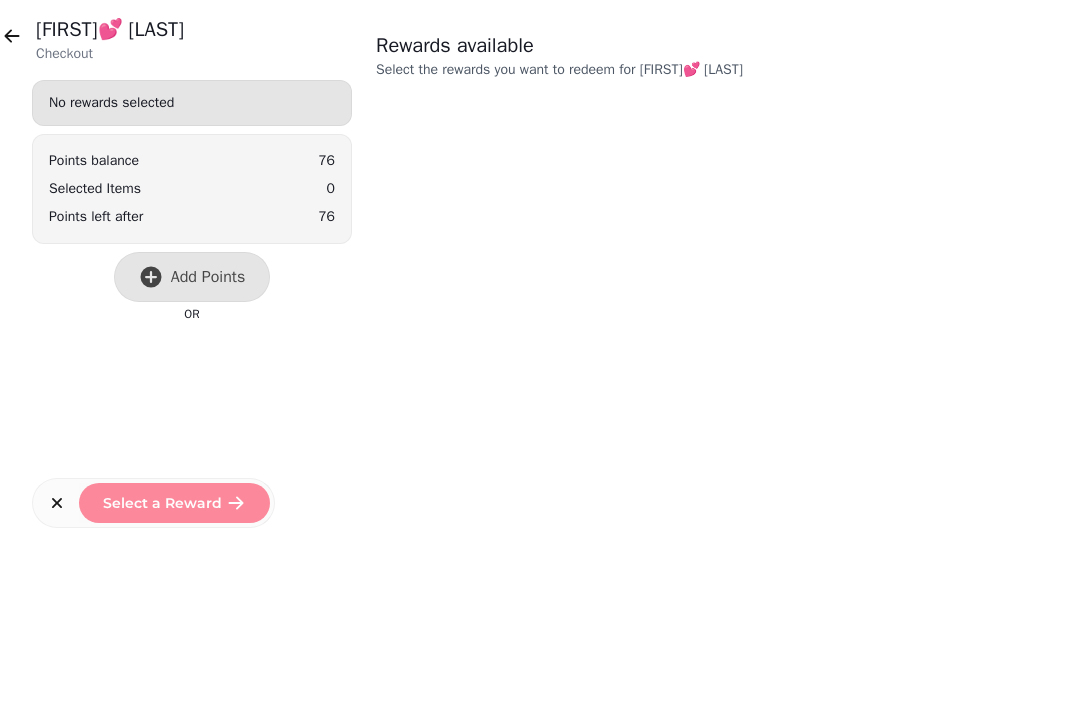 scroll, scrollTop: 0, scrollLeft: 0, axis: both 